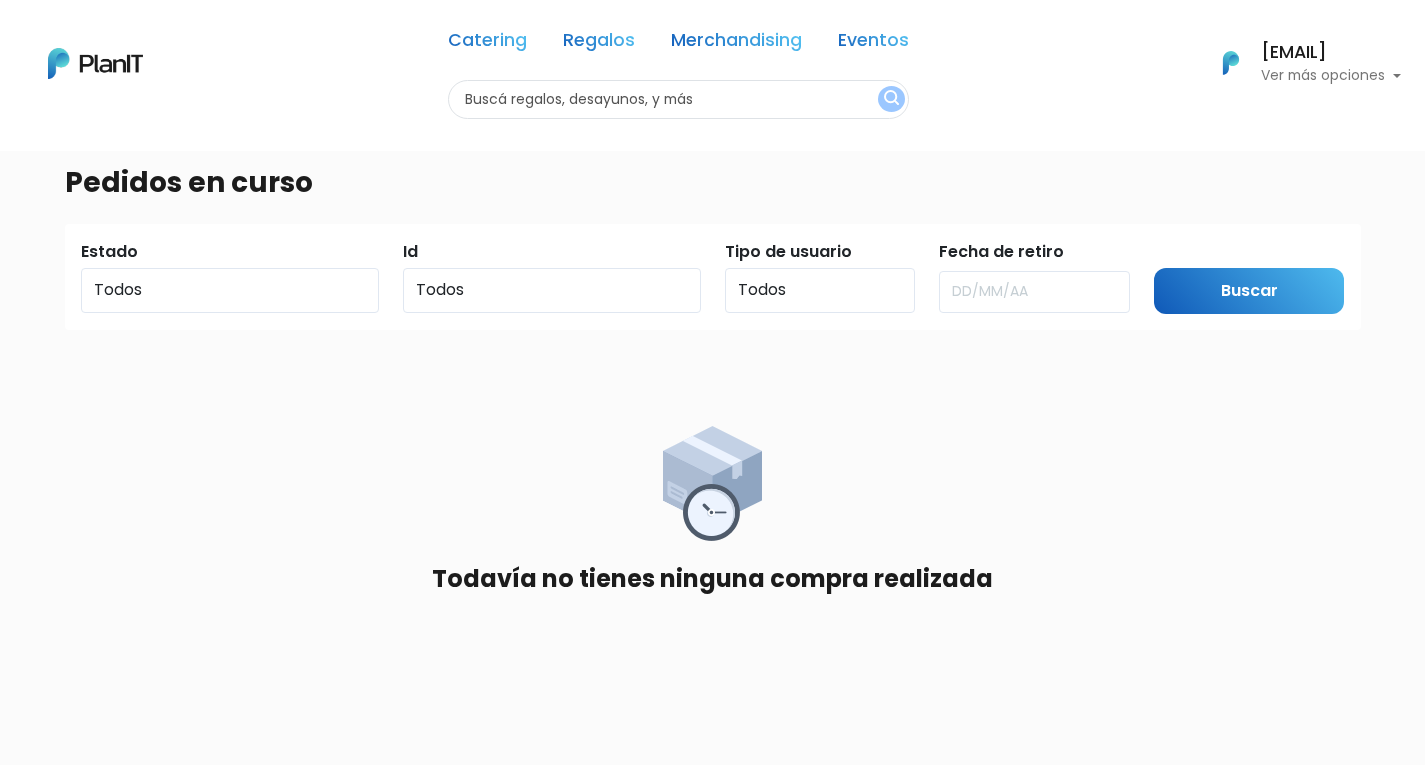 scroll, scrollTop: 0, scrollLeft: 0, axis: both 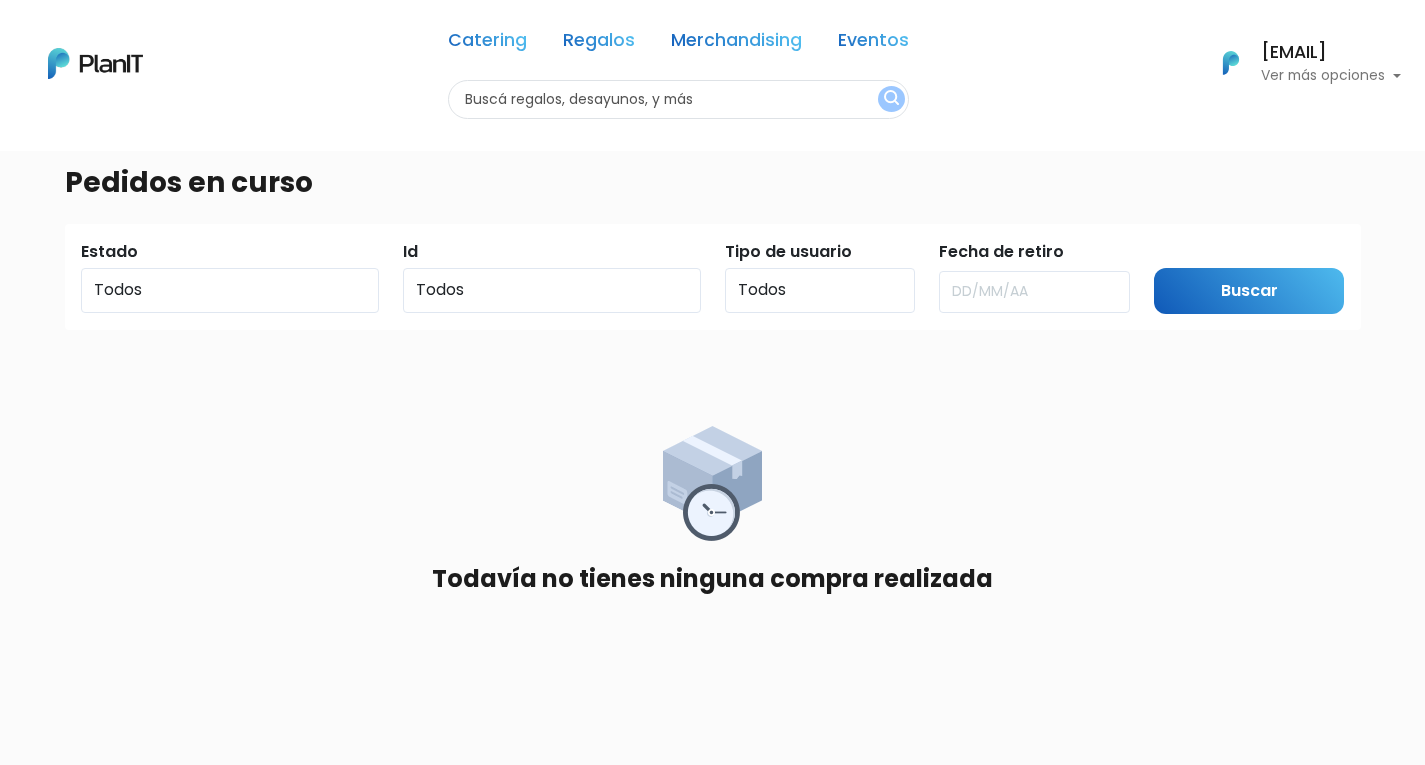 click on "Ver más opciones" at bounding box center (1331, 76) 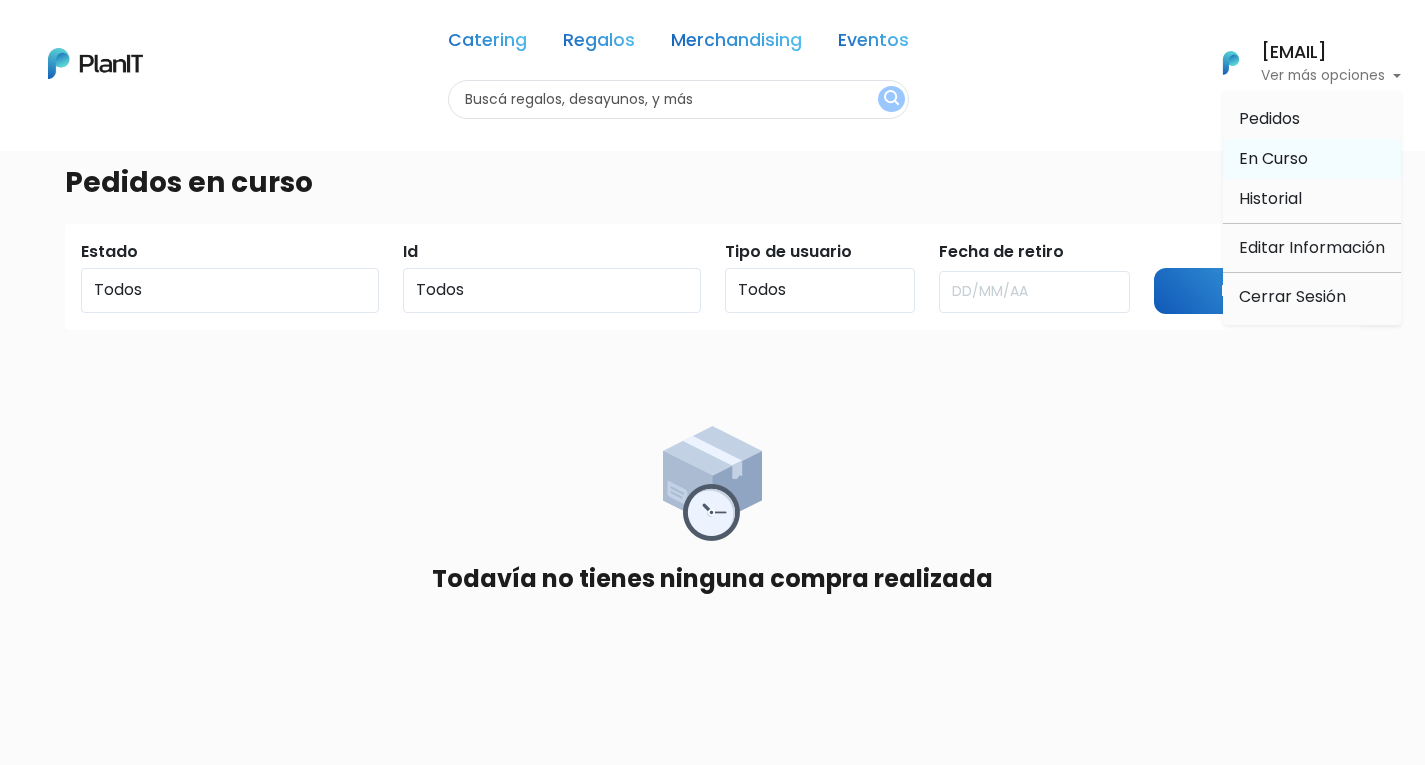 click on "En Curso" at bounding box center (1273, 158) 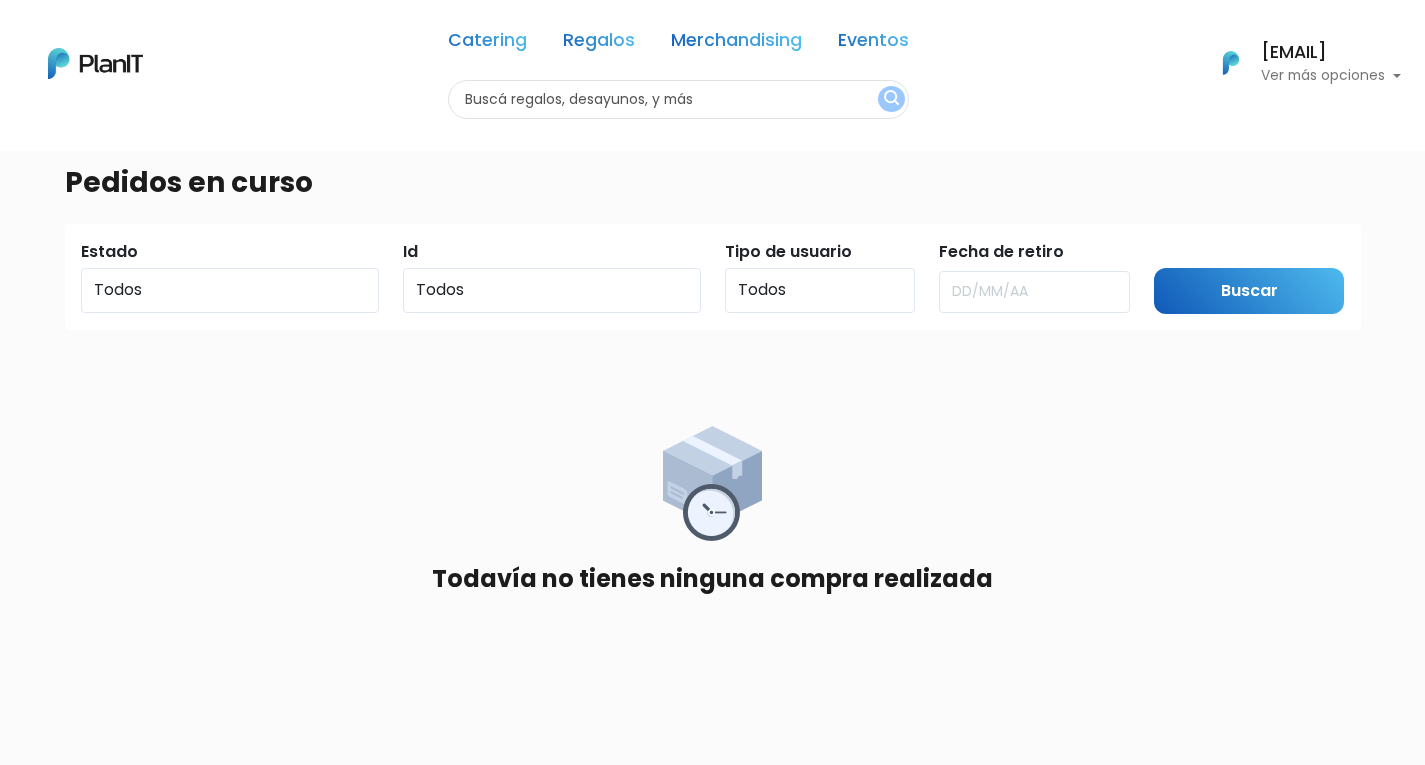 scroll, scrollTop: 0, scrollLeft: 0, axis: both 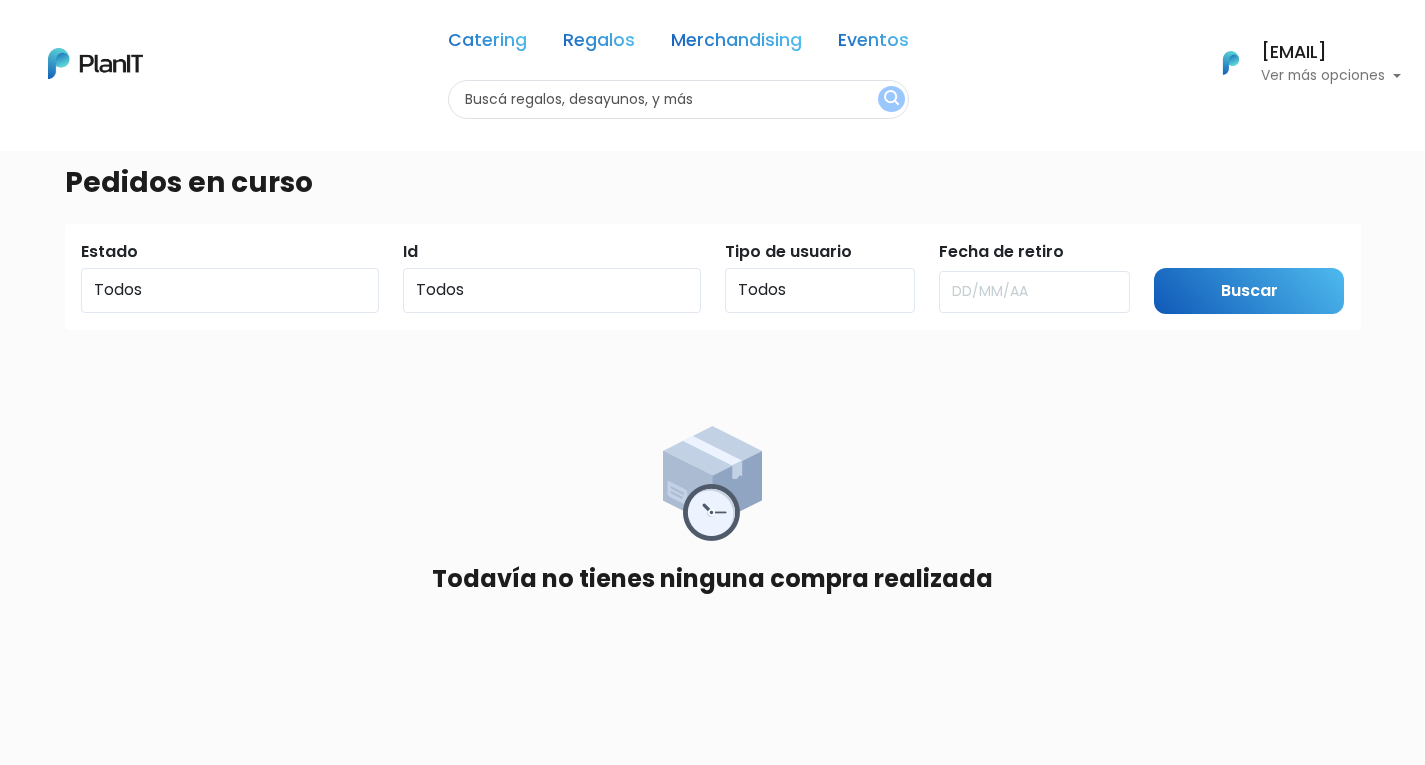 click on "Ver más opciones" at bounding box center [1331, 76] 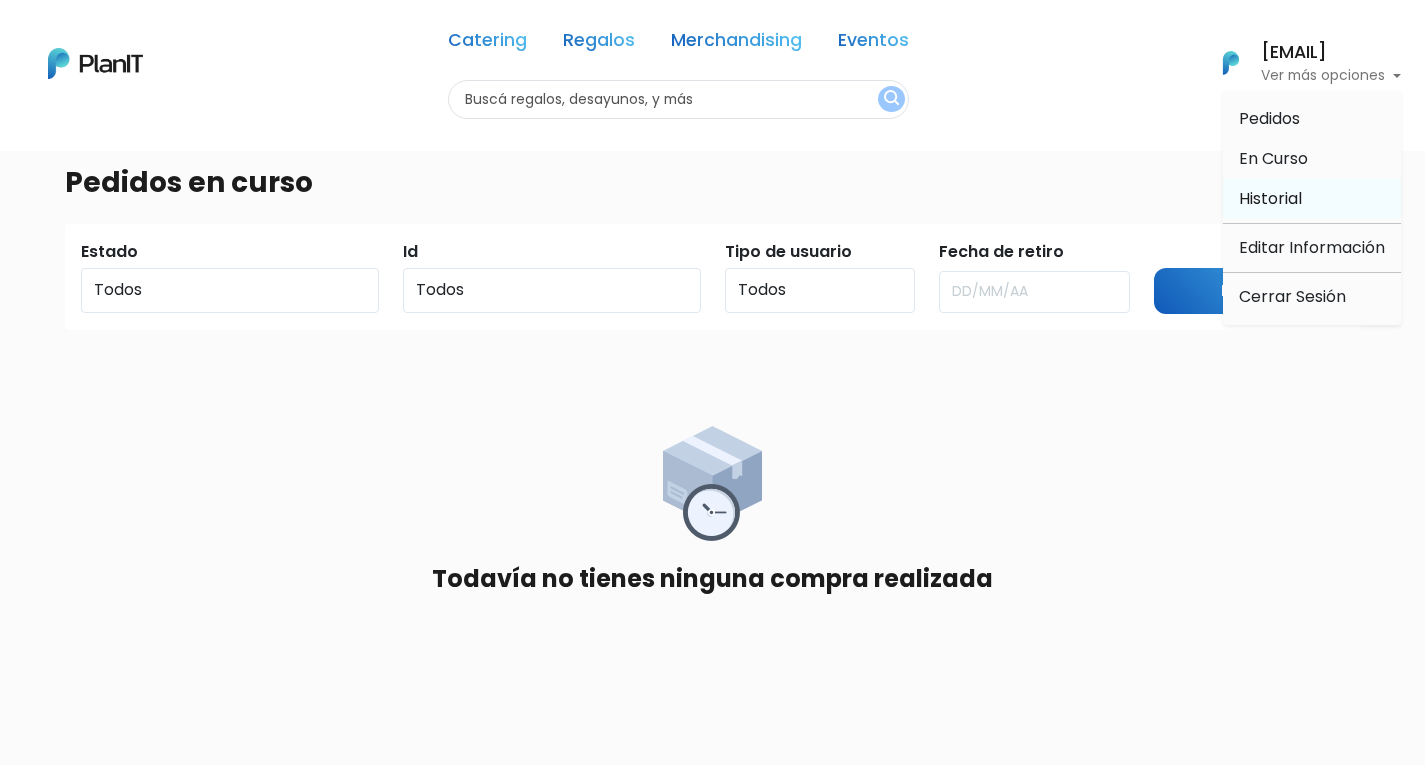 click on "Historial" at bounding box center (1270, 198) 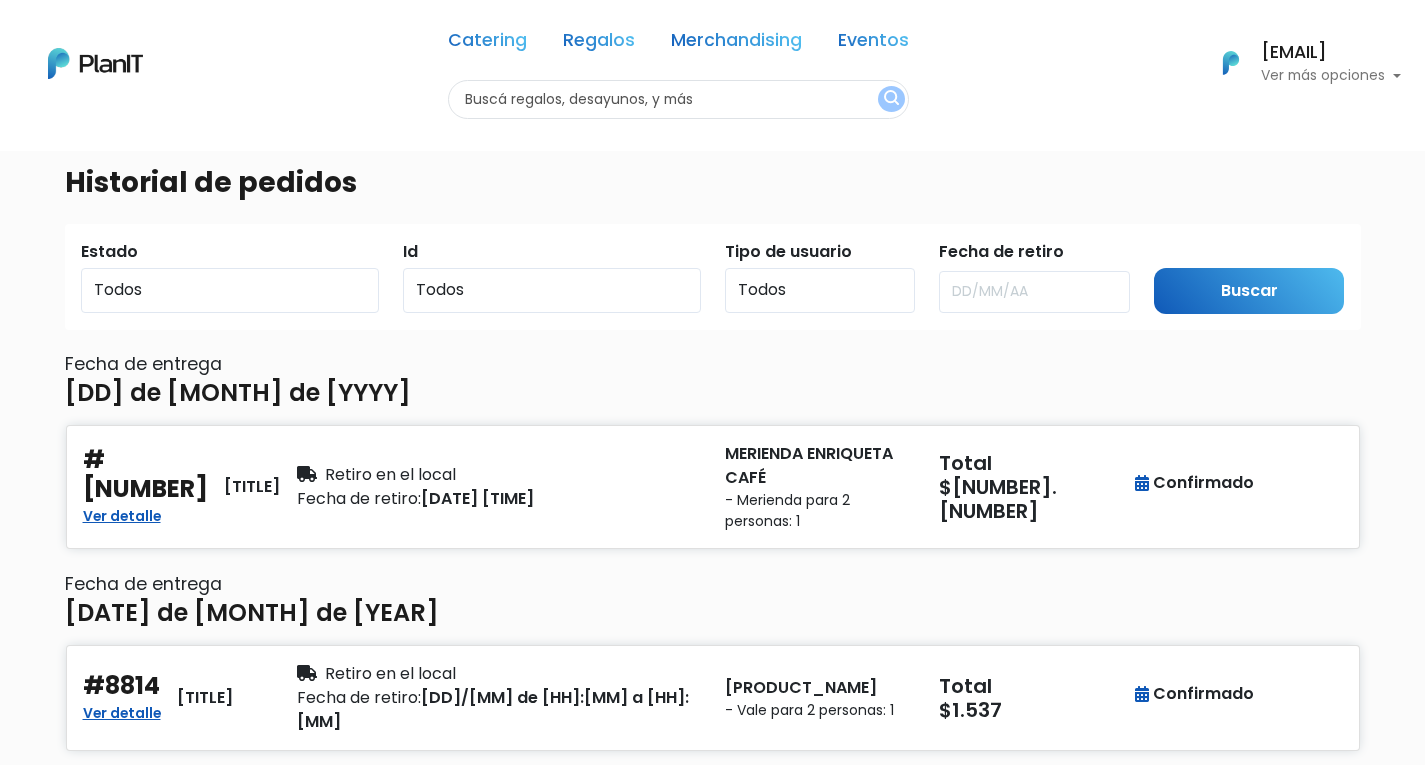 scroll, scrollTop: 200, scrollLeft: 0, axis: vertical 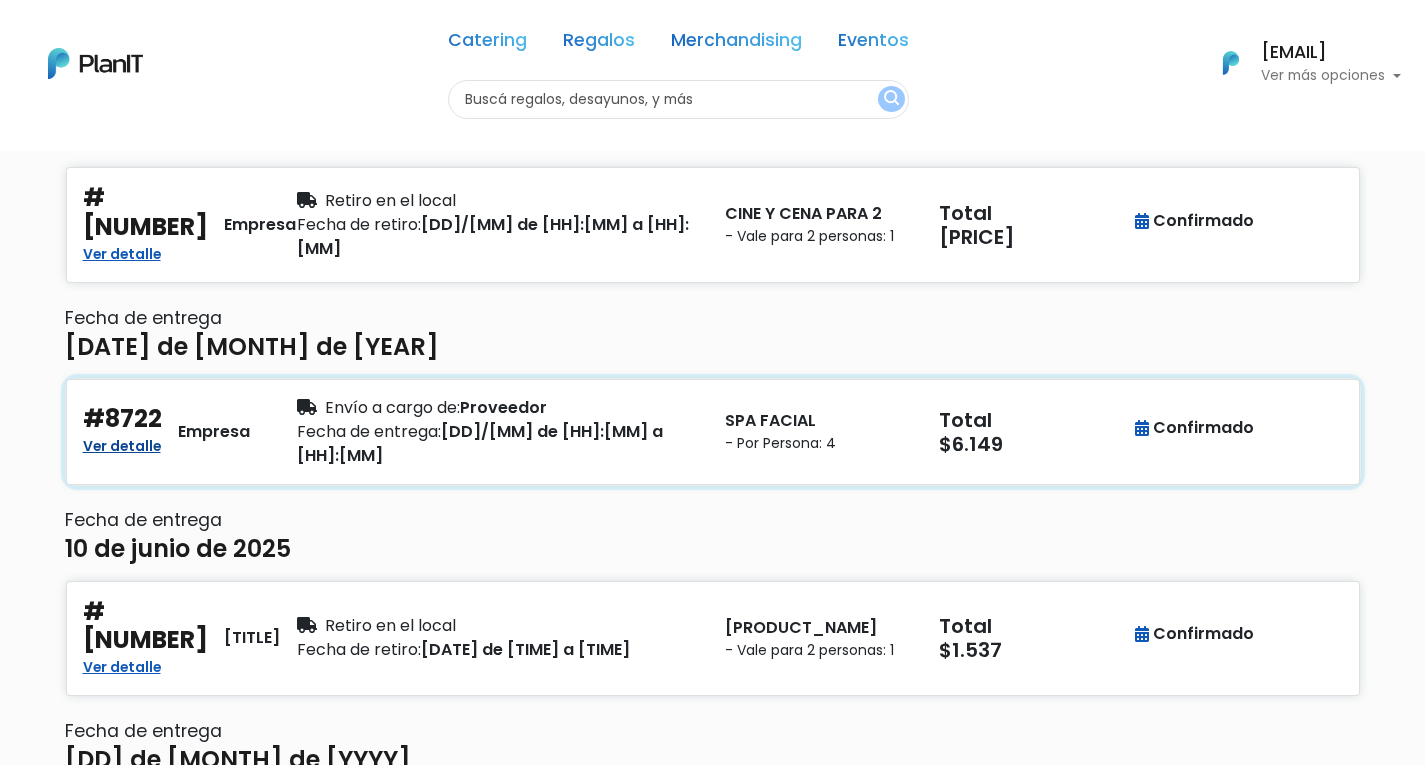 click on "Ver detalle" at bounding box center (122, 444) 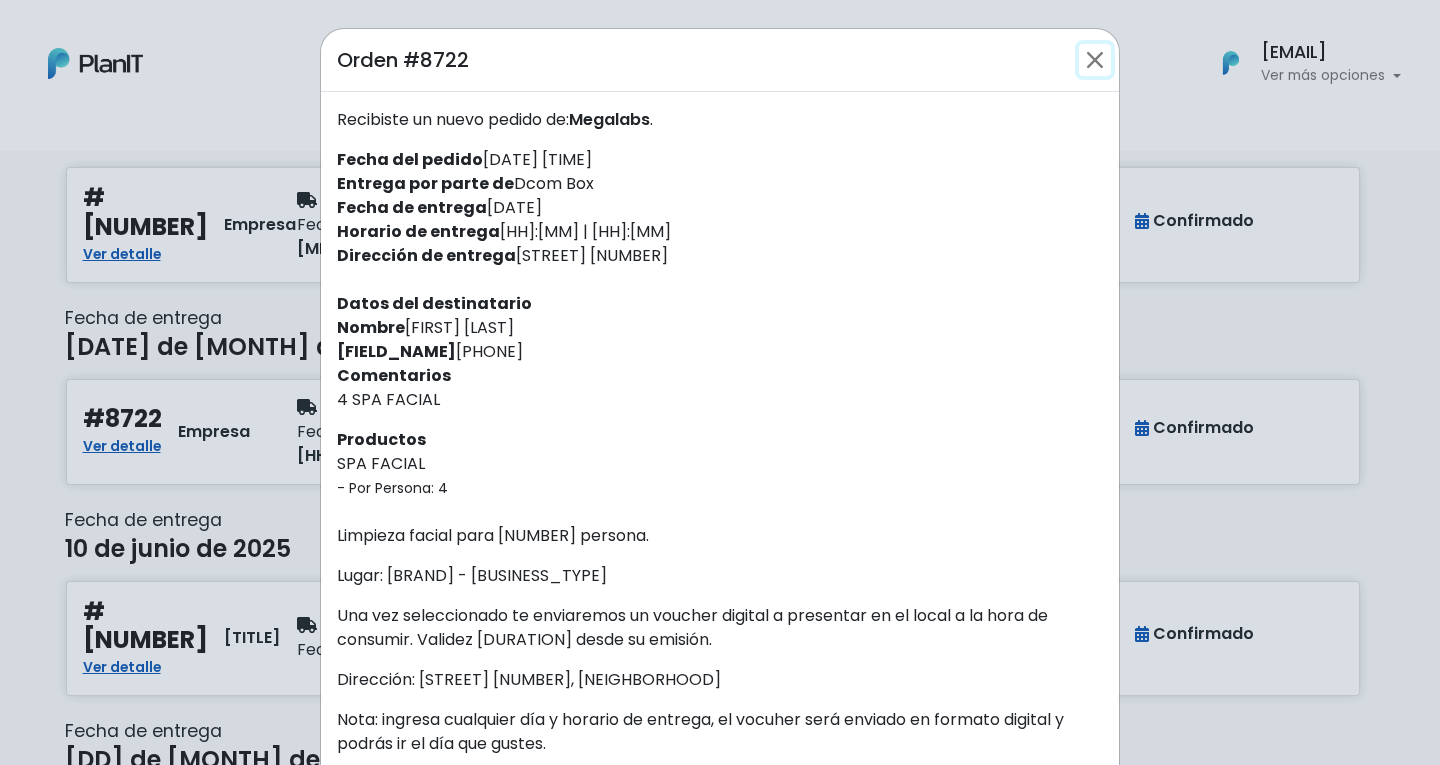 click at bounding box center (1095, 60) 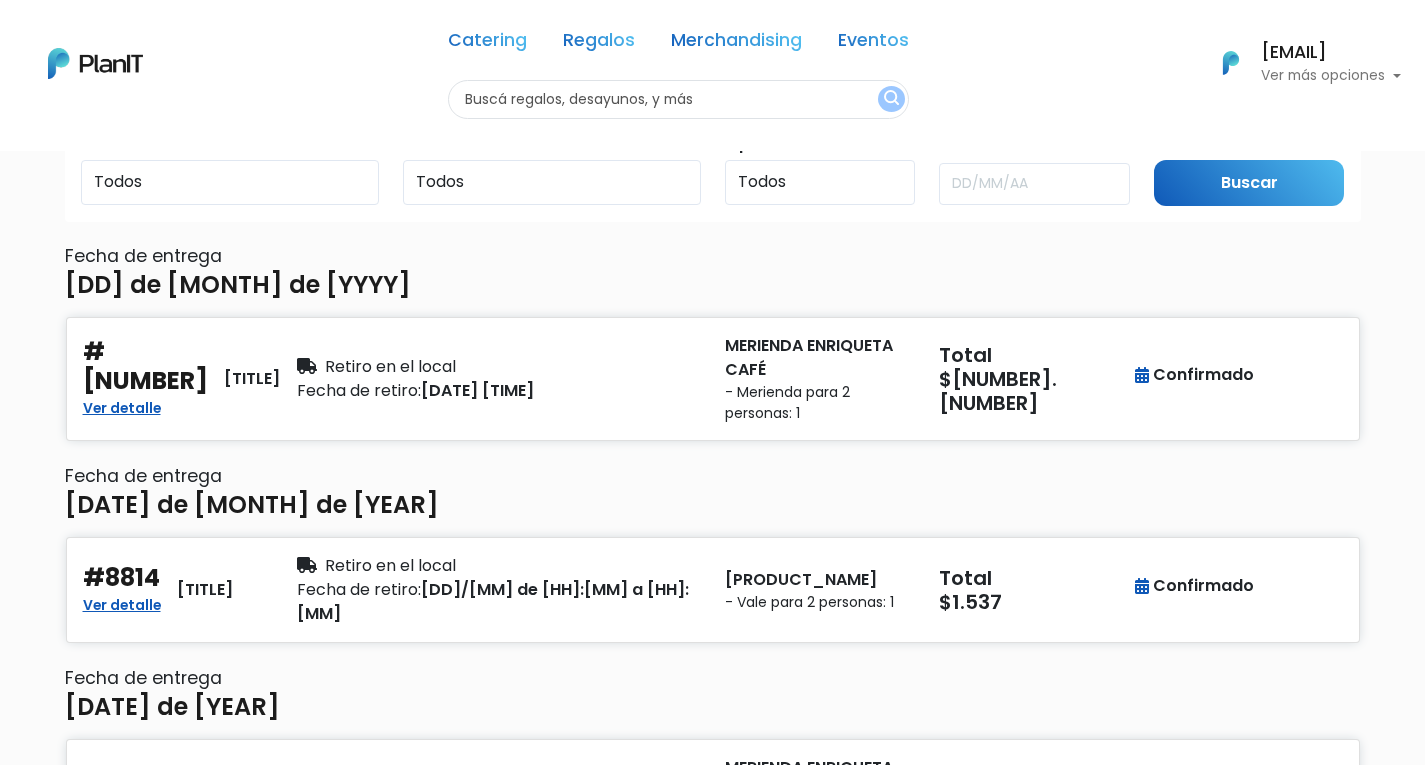 scroll, scrollTop: 0, scrollLeft: 0, axis: both 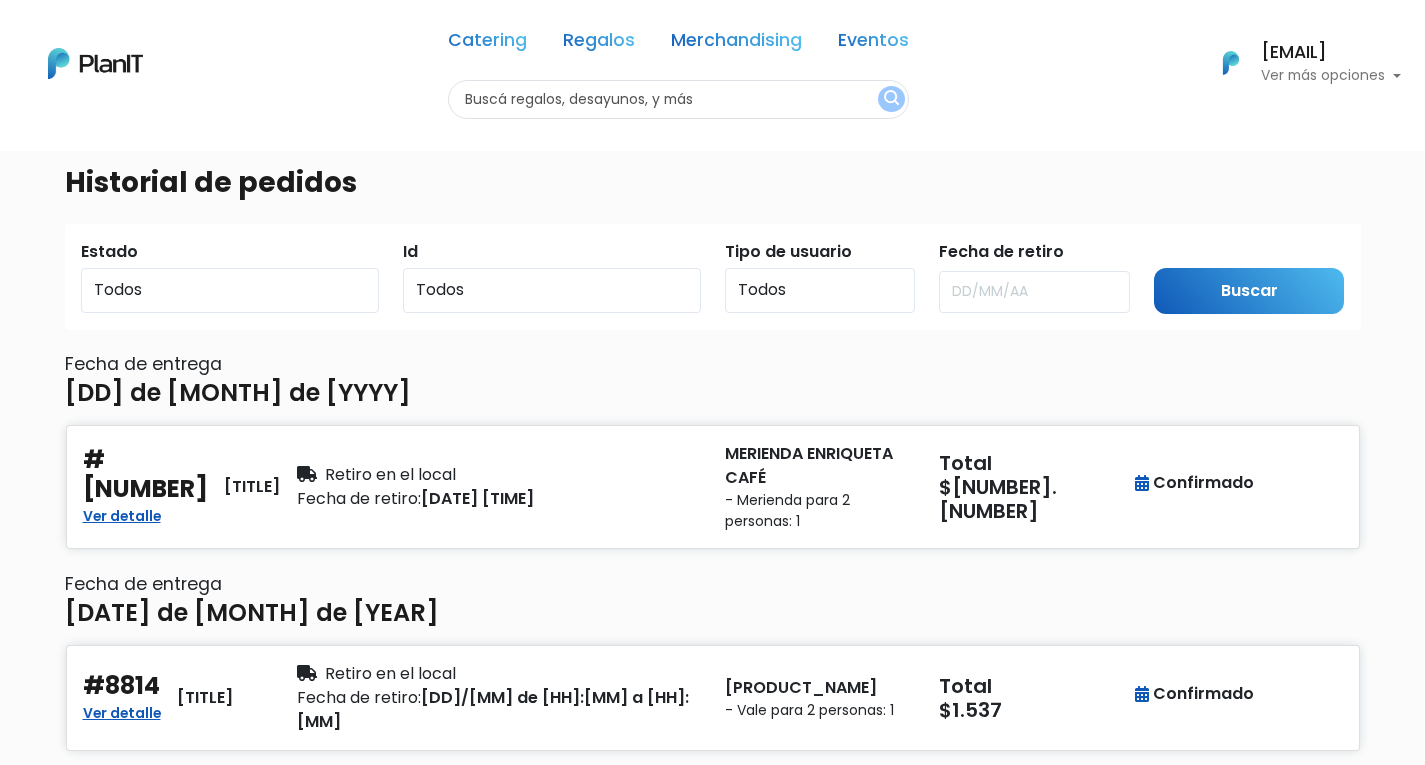 click on "Ver más opciones" at bounding box center (1331, 76) 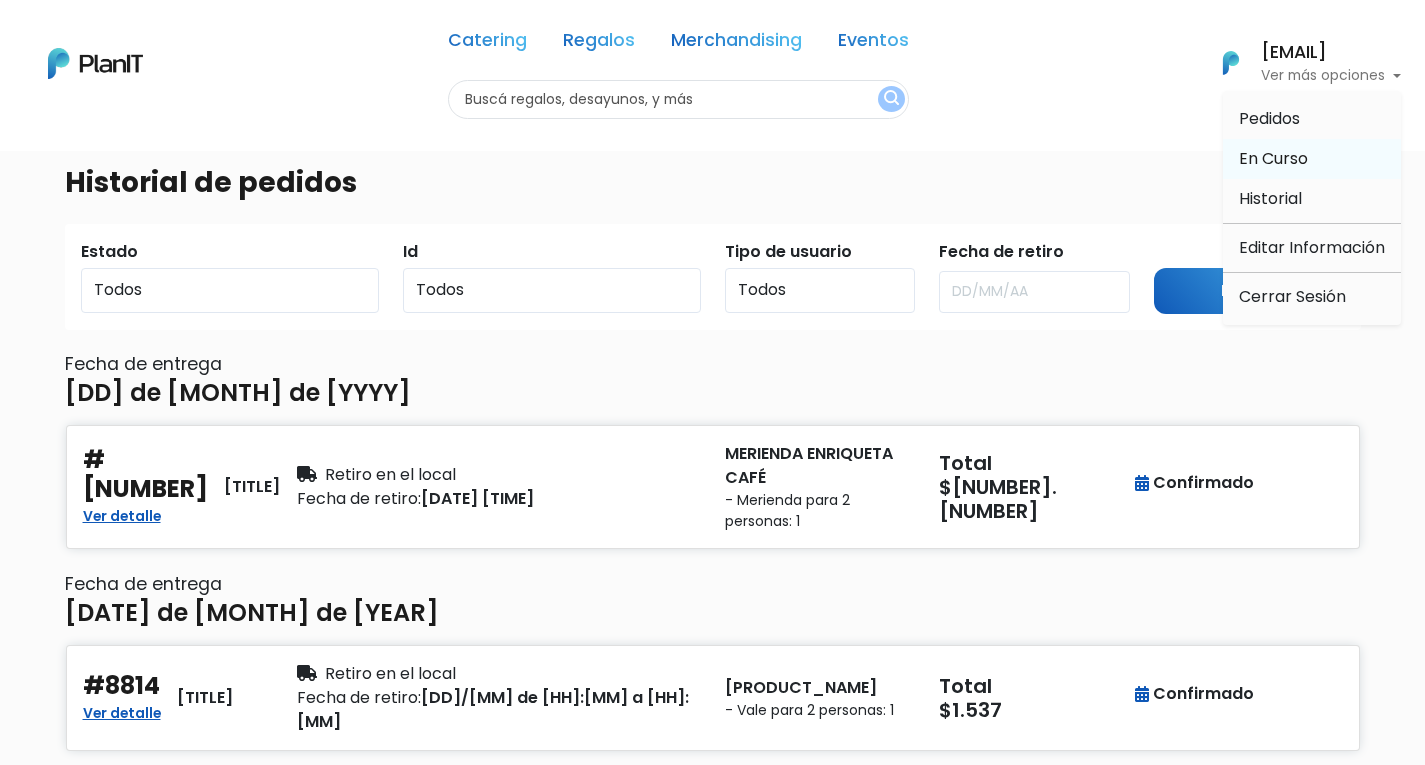 click on "En Curso" at bounding box center [1273, 158] 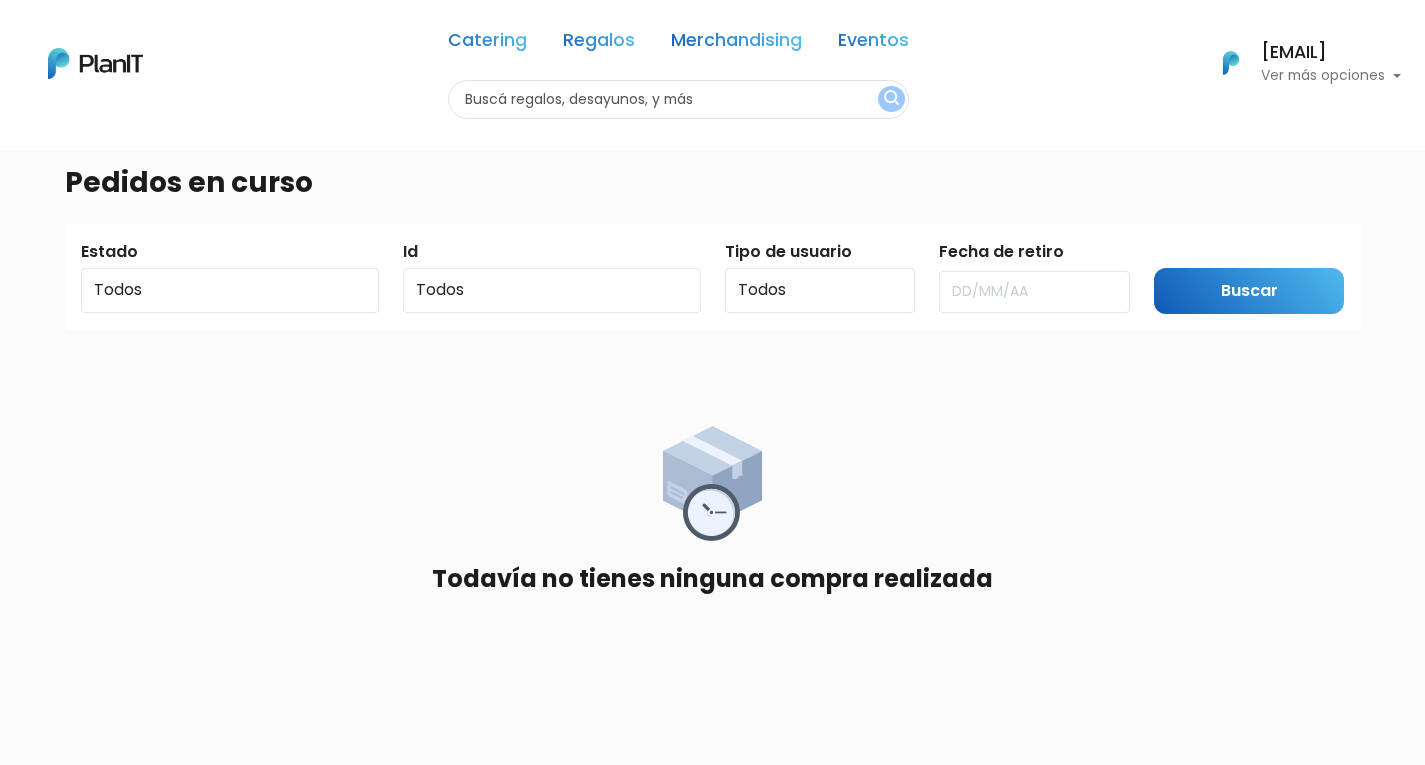 scroll, scrollTop: 0, scrollLeft: 0, axis: both 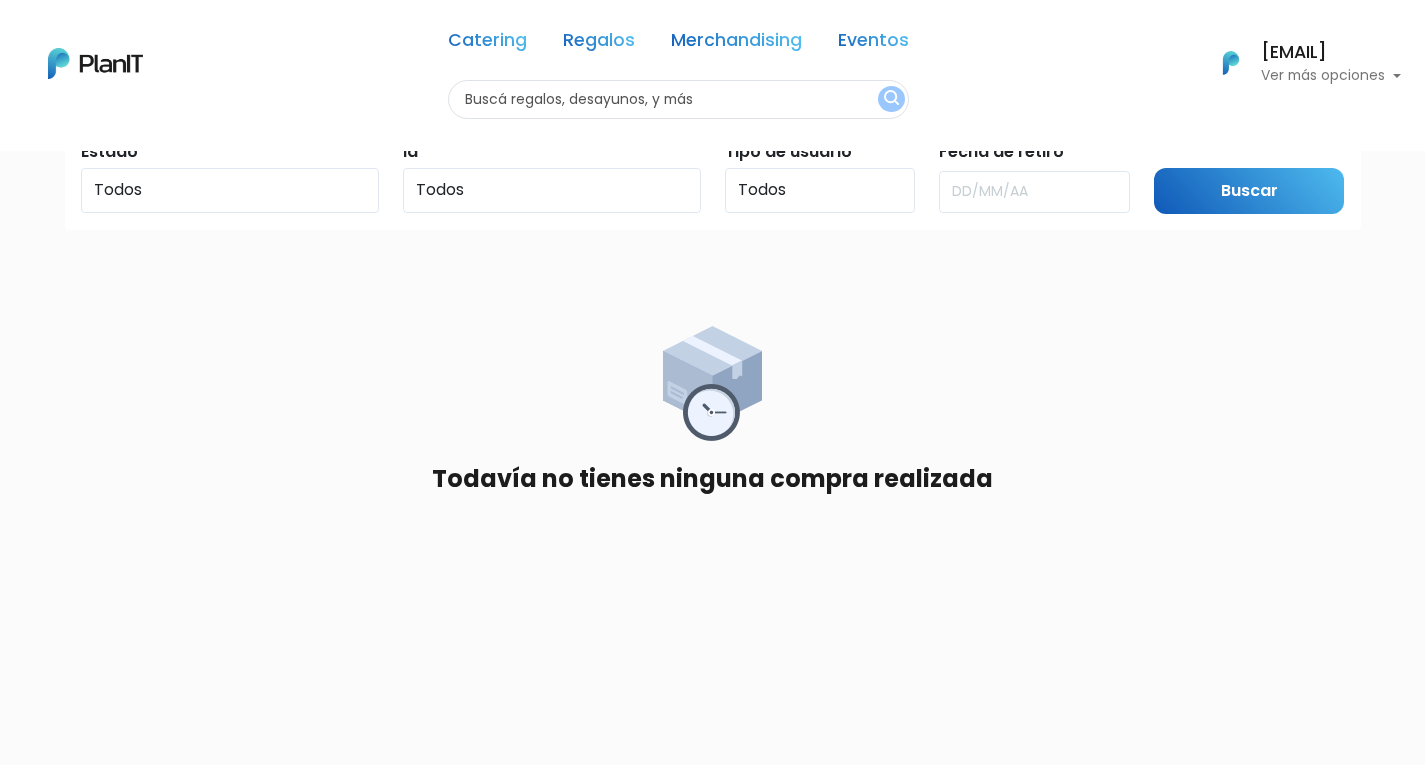 click on "Ver más opciones" at bounding box center (1331, 76) 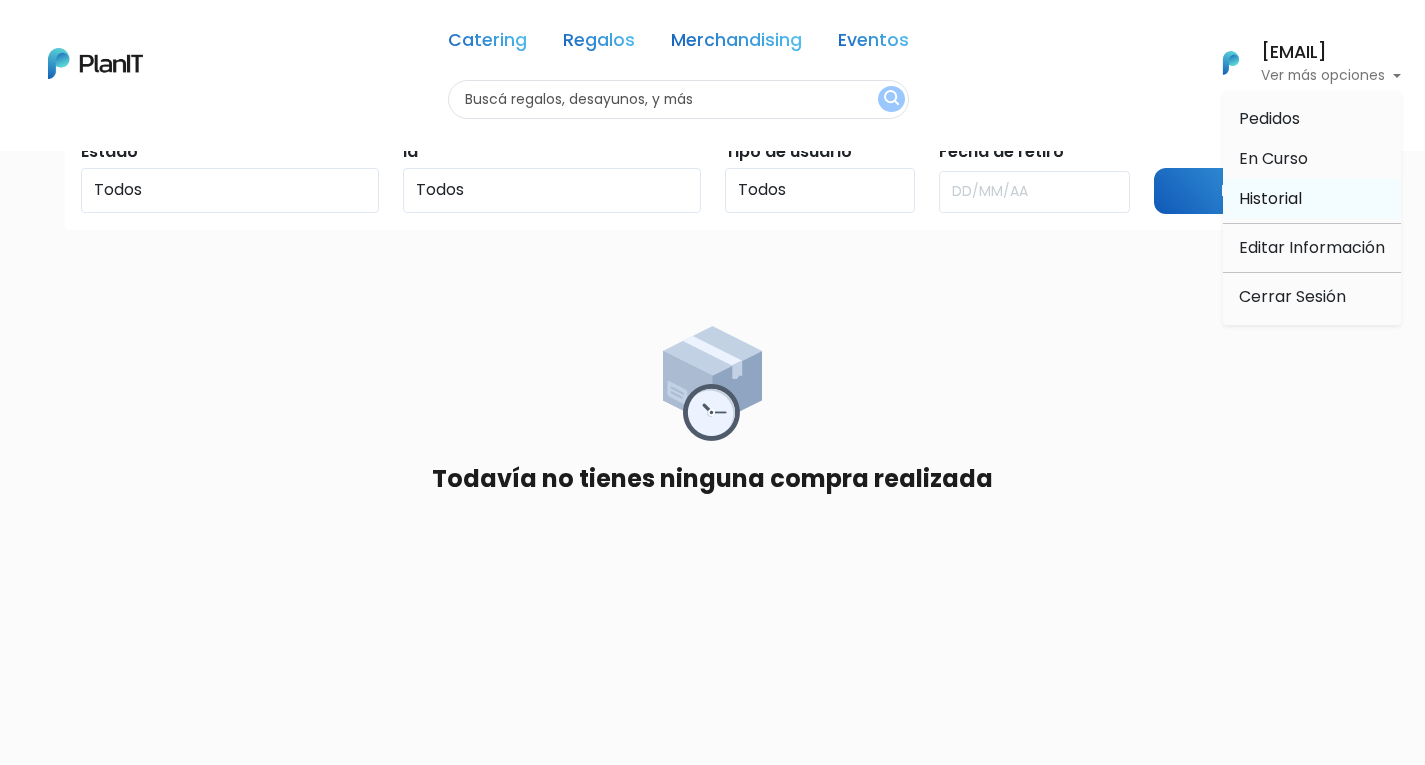 click on "Historial" at bounding box center (1270, 198) 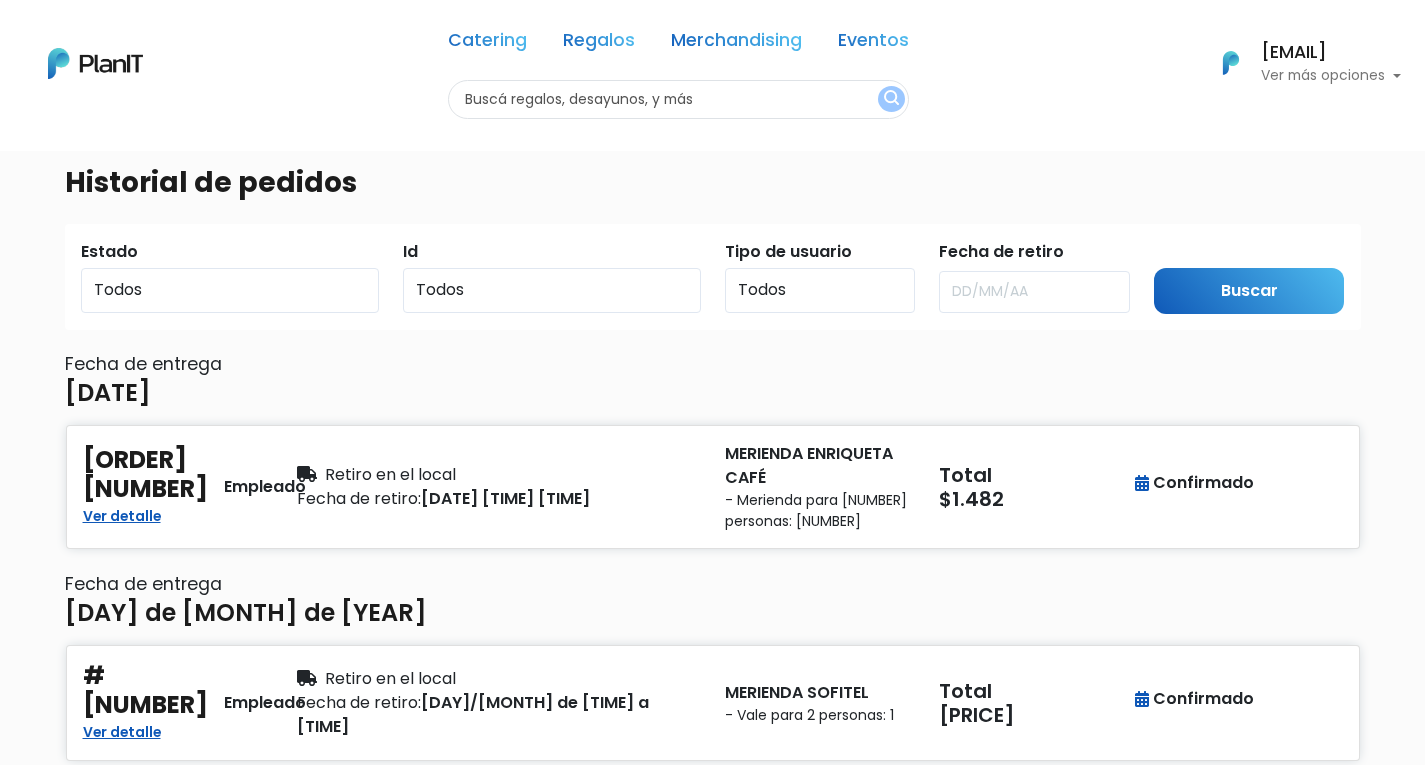scroll, scrollTop: 0, scrollLeft: 0, axis: both 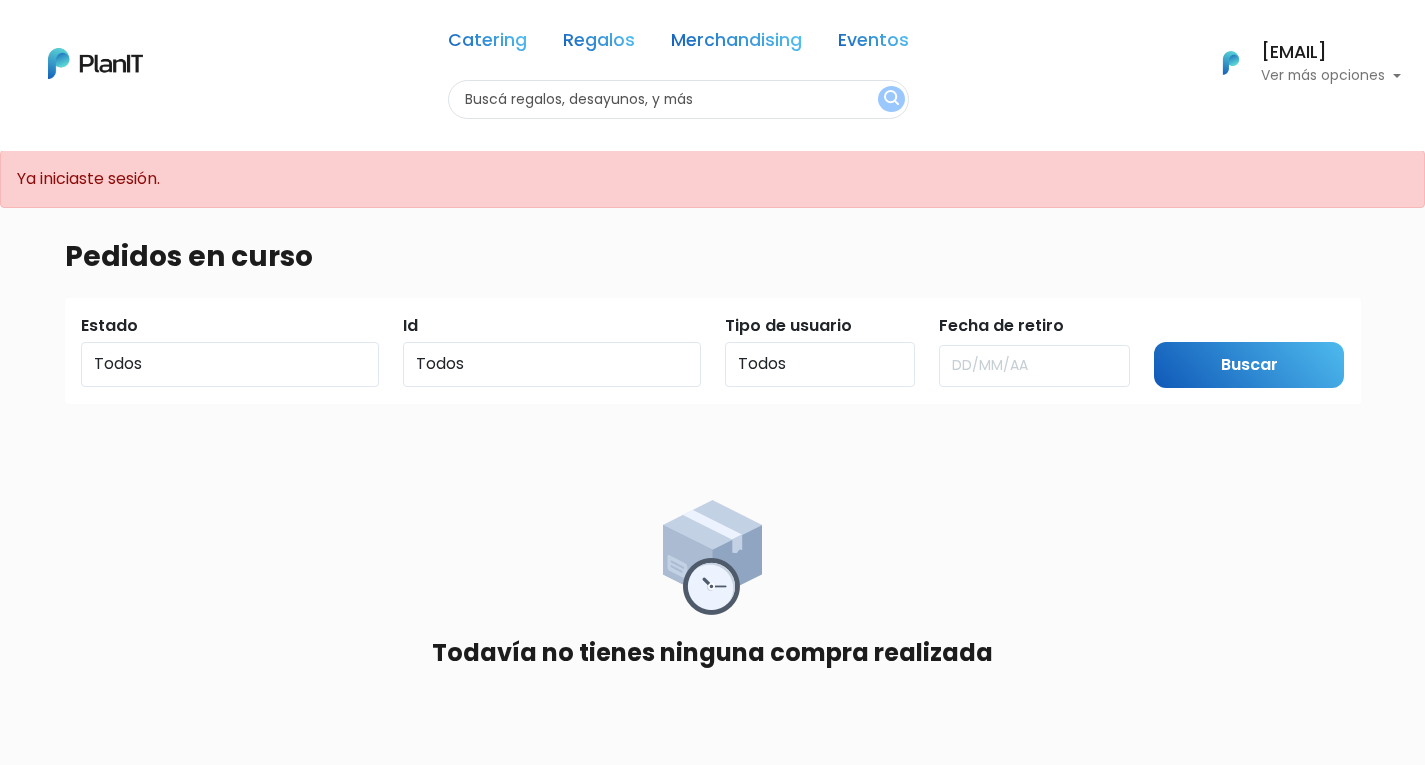 click on "[EMAIL]
Ver más opciones" at bounding box center (1331, 64) 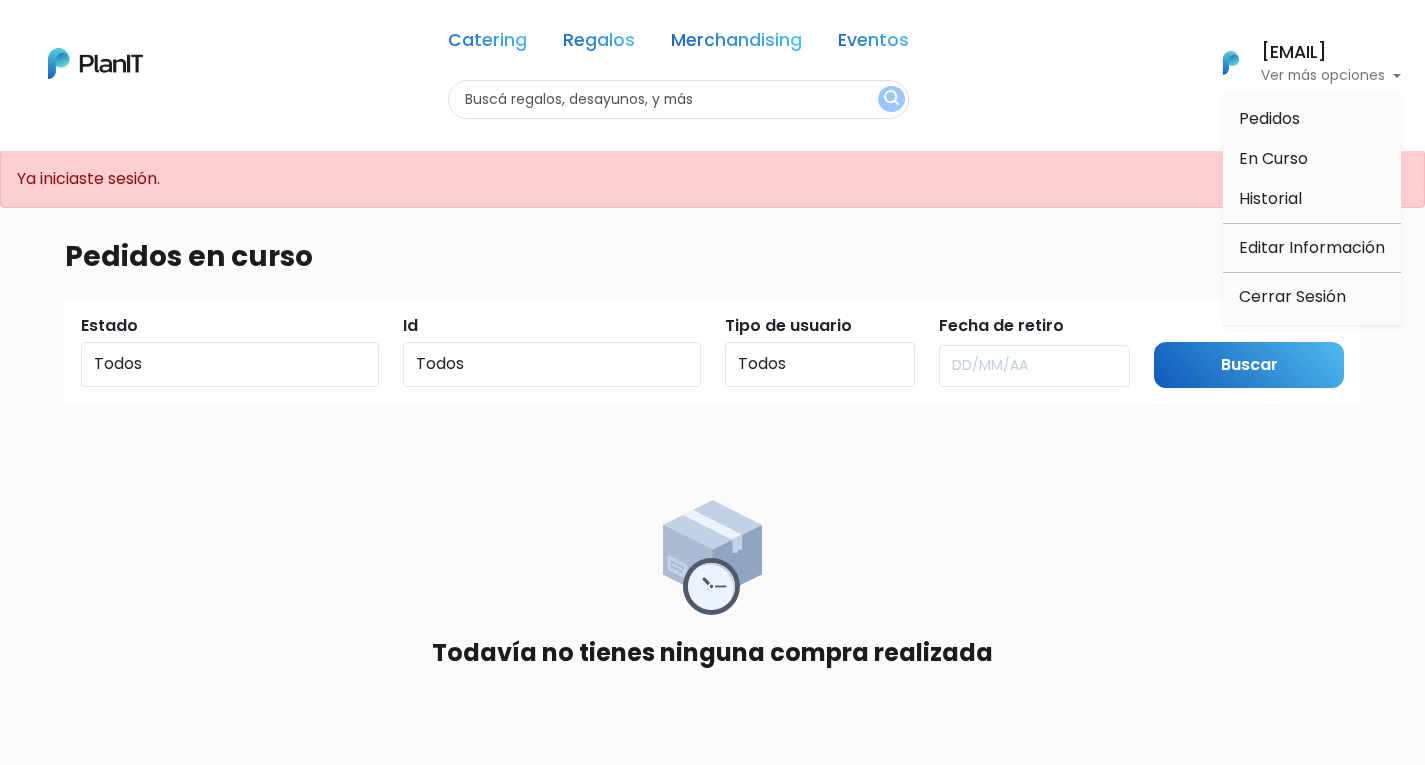 drag, startPoint x: 1230, startPoint y: 73, endPoint x: 1266, endPoint y: 131, distance: 68.26419 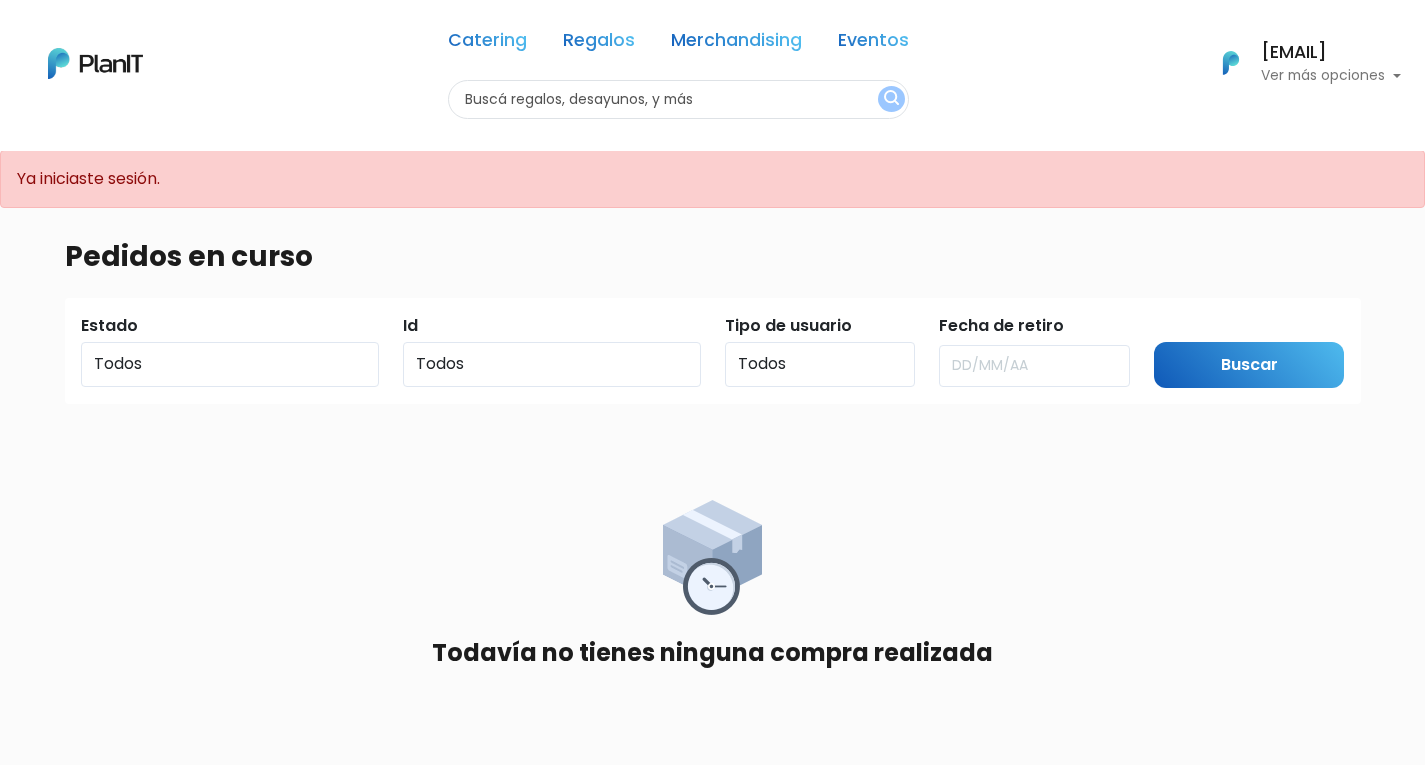 drag, startPoint x: 1221, startPoint y: 71, endPoint x: 1250, endPoint y: 151, distance: 85.09406 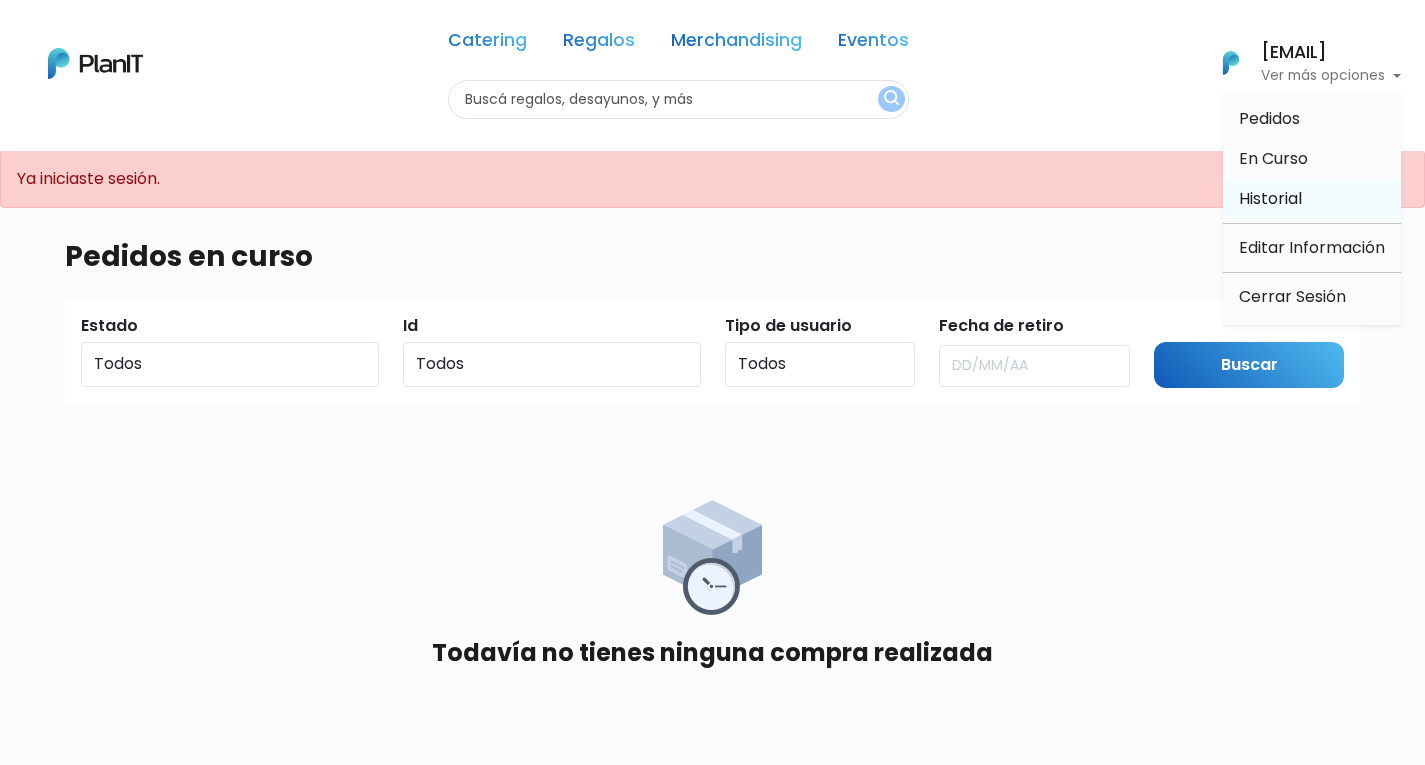 click on "Historial" at bounding box center (1270, 198) 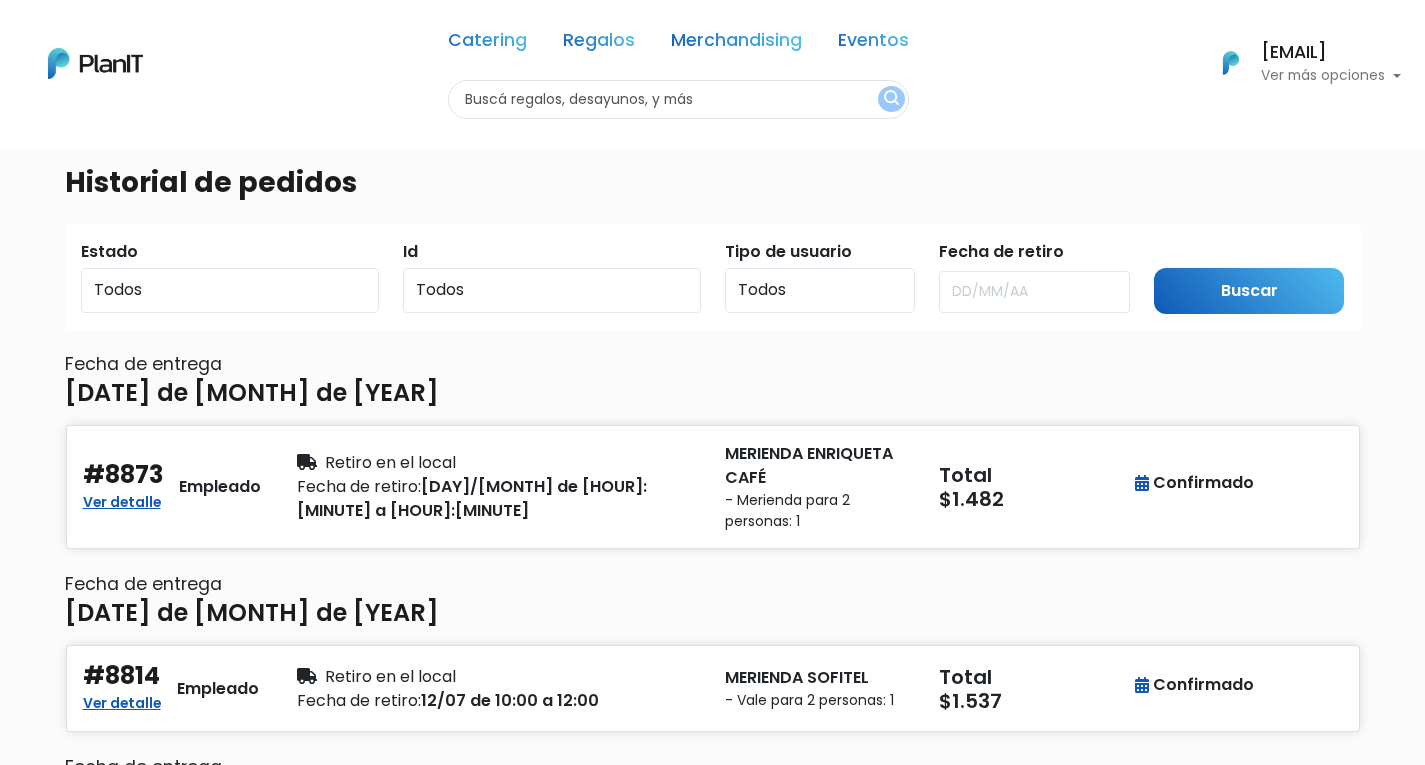 scroll, scrollTop: 0, scrollLeft: 0, axis: both 